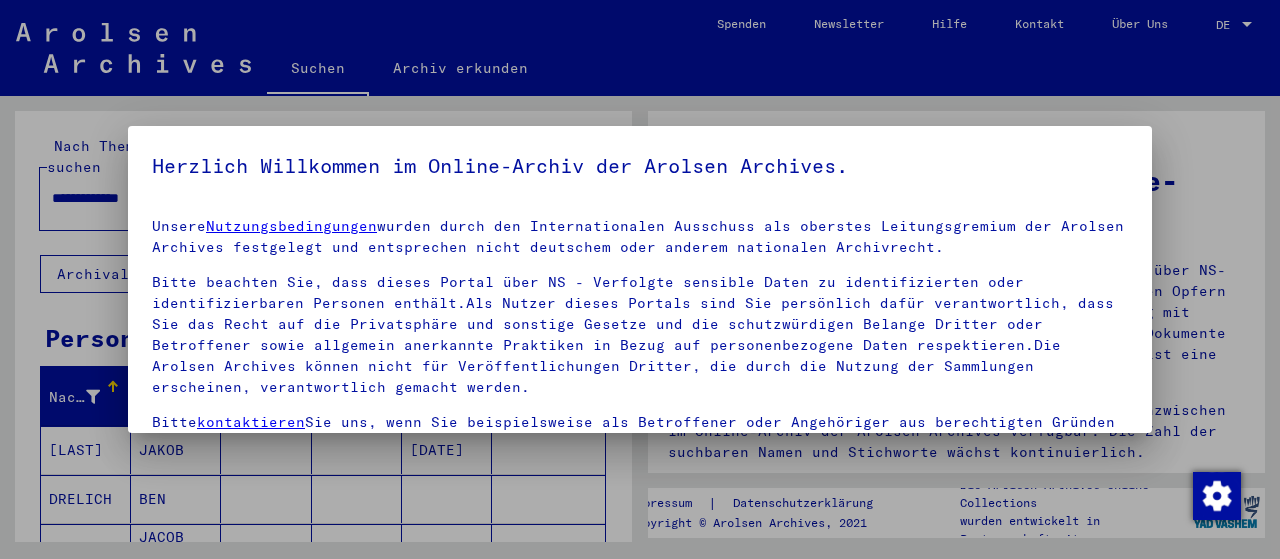 scroll, scrollTop: 0, scrollLeft: 0, axis: both 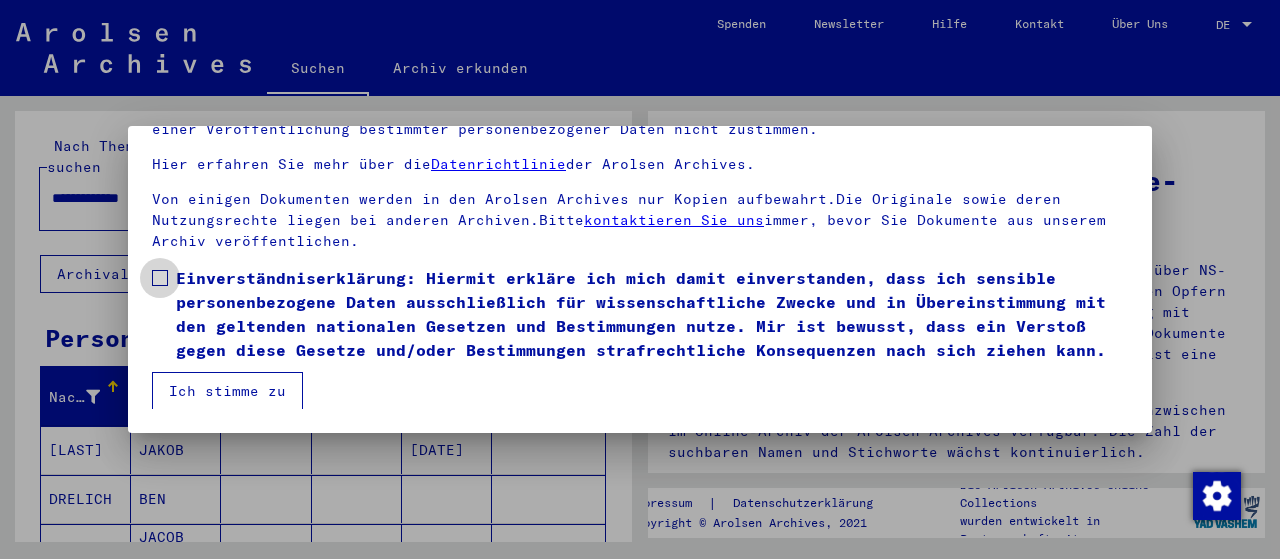 click at bounding box center (160, 278) 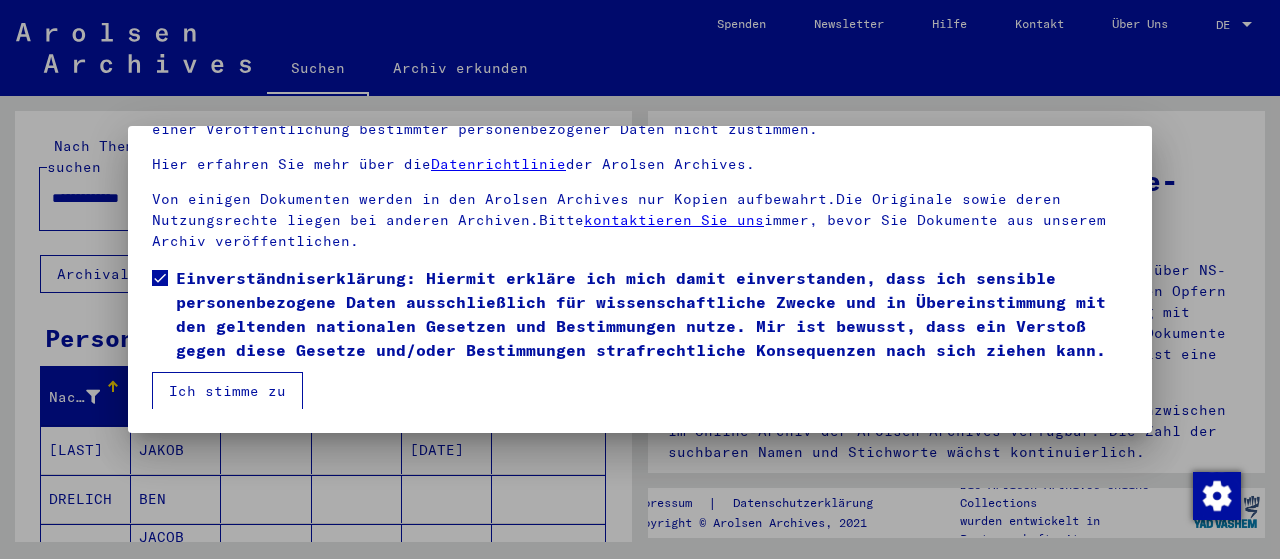 click on "Ich stimme zu" at bounding box center (227, 391) 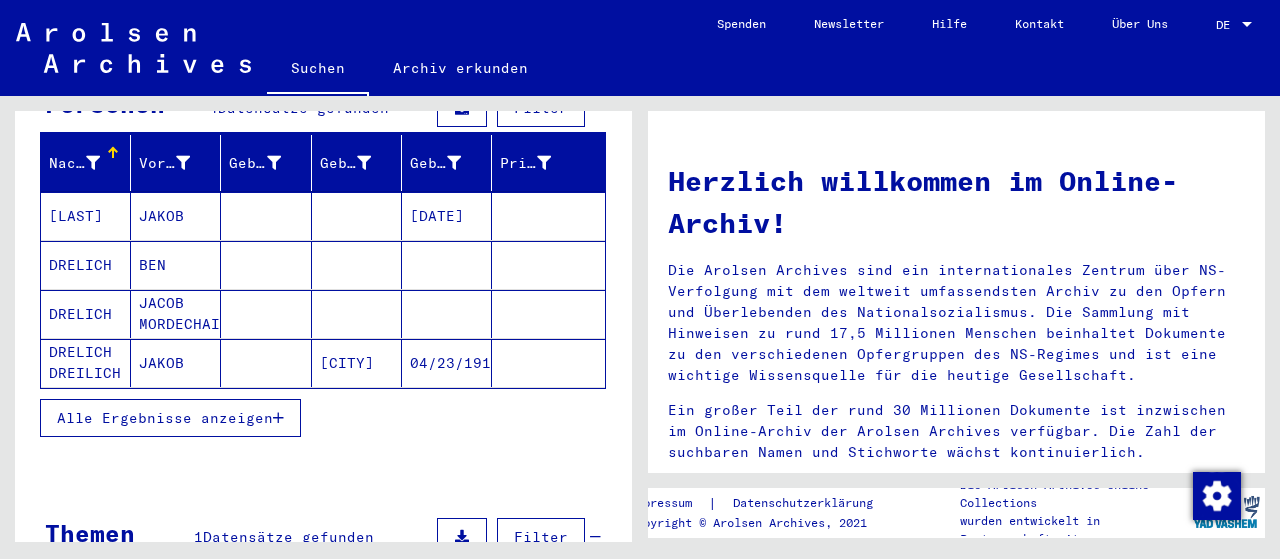 scroll, scrollTop: 235, scrollLeft: 0, axis: vertical 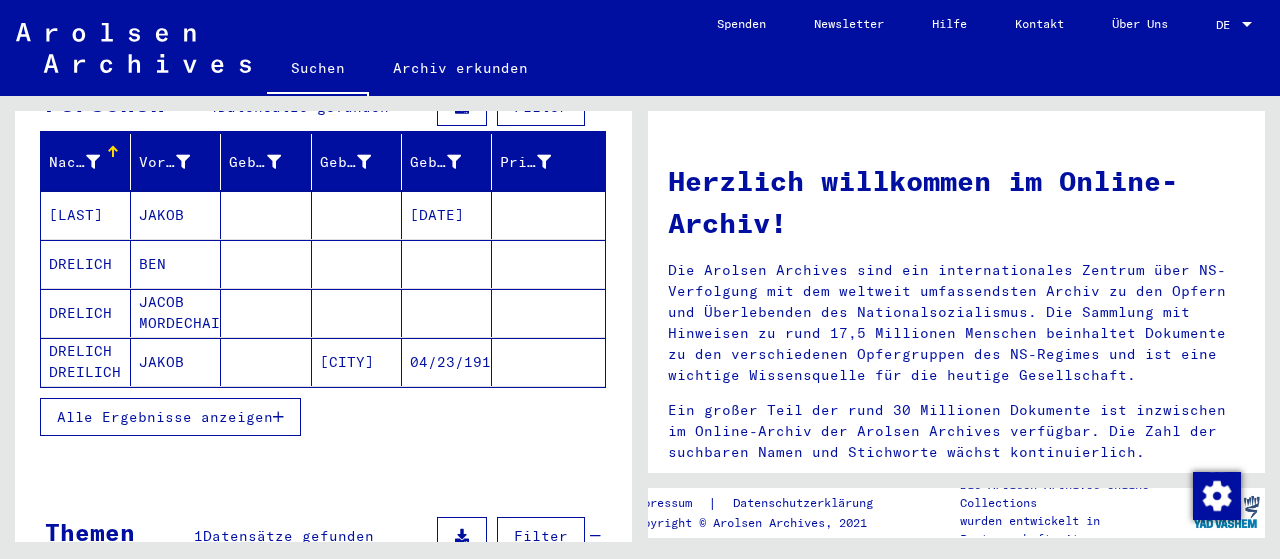 click on "[CITY]" 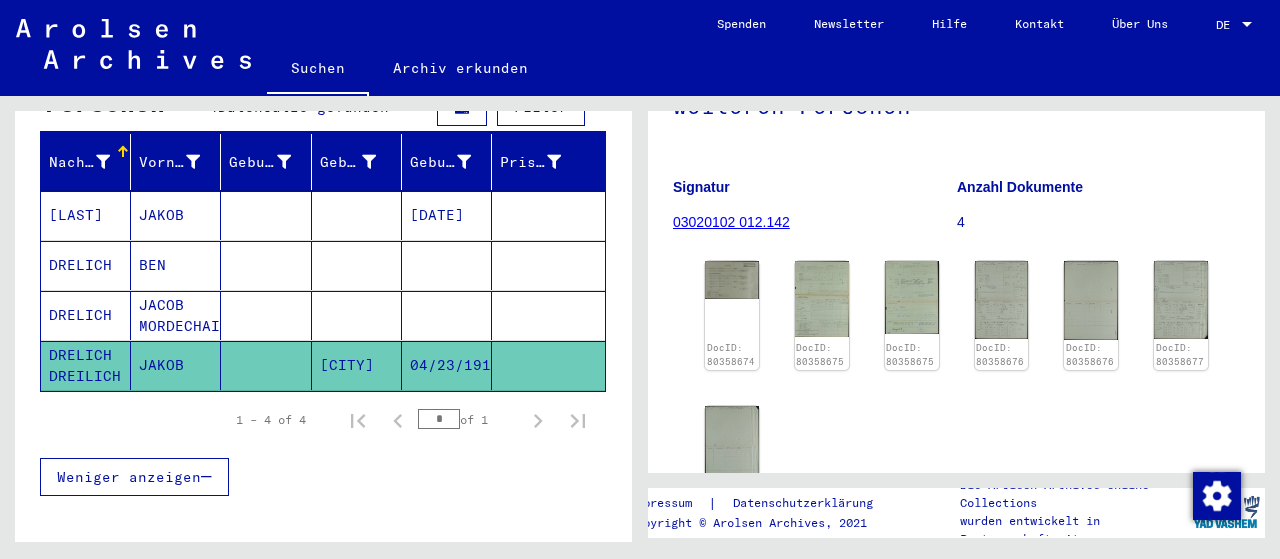 scroll, scrollTop: 263, scrollLeft: 0, axis: vertical 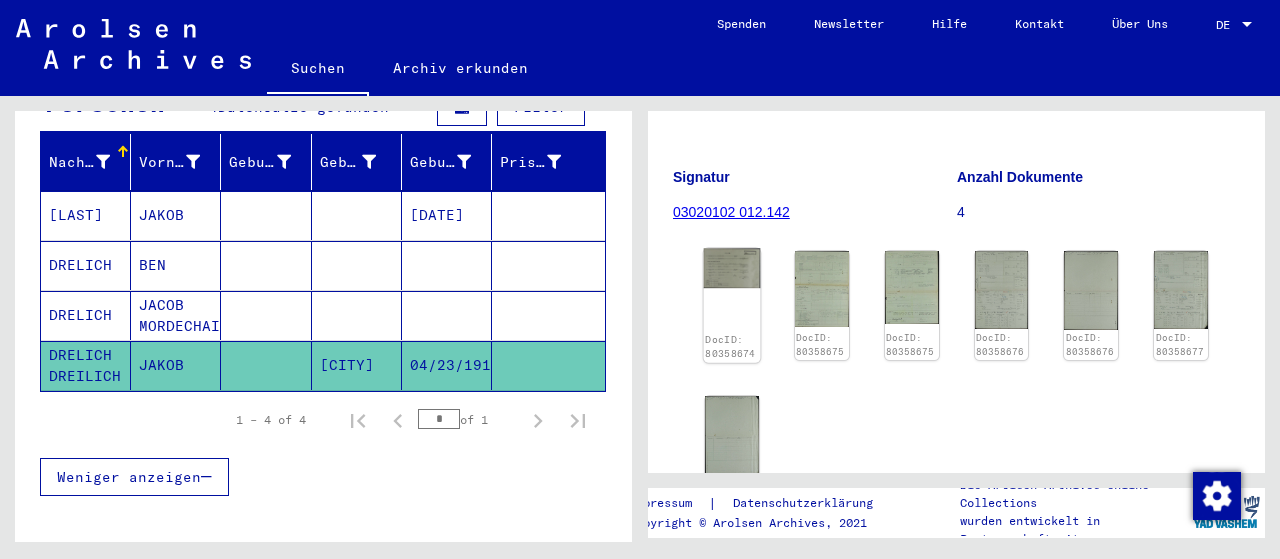 click 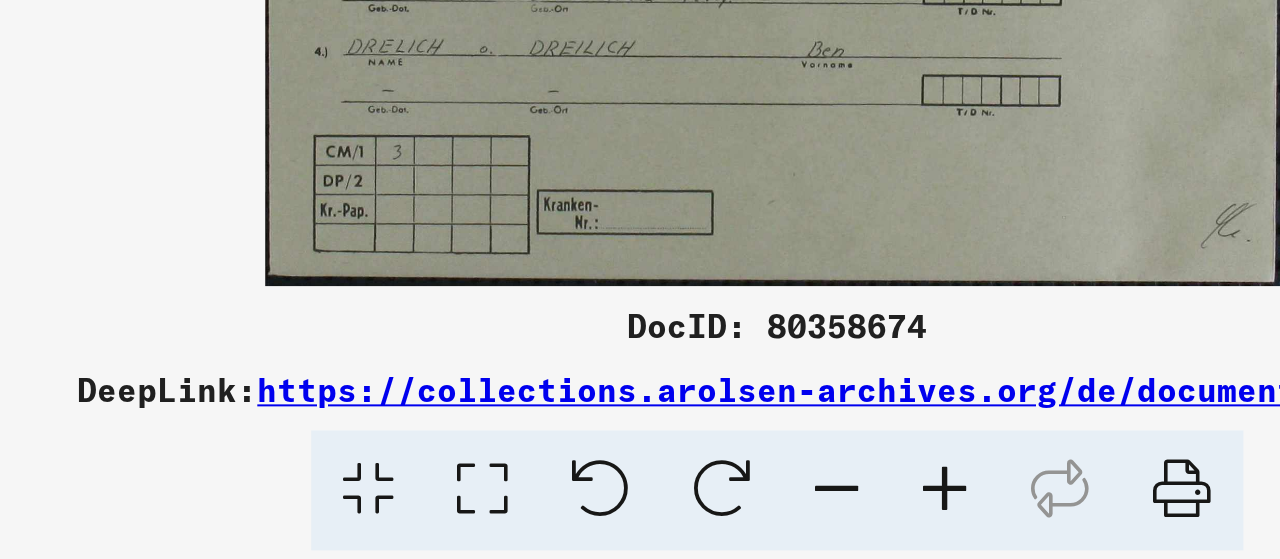click at bounding box center (842, 511) 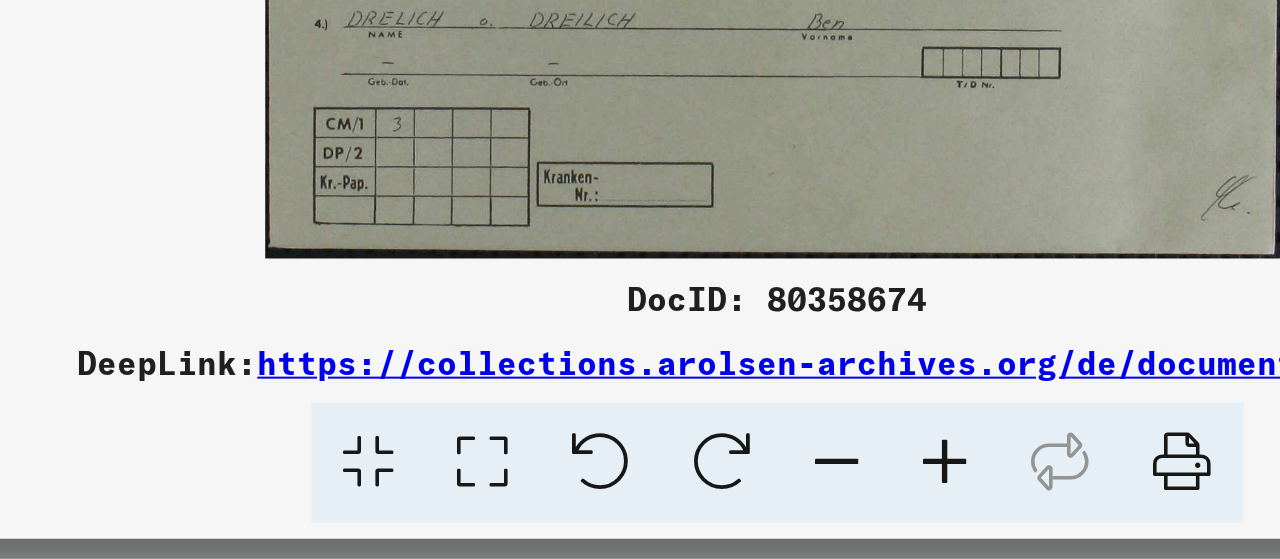 click at bounding box center (492, 511) 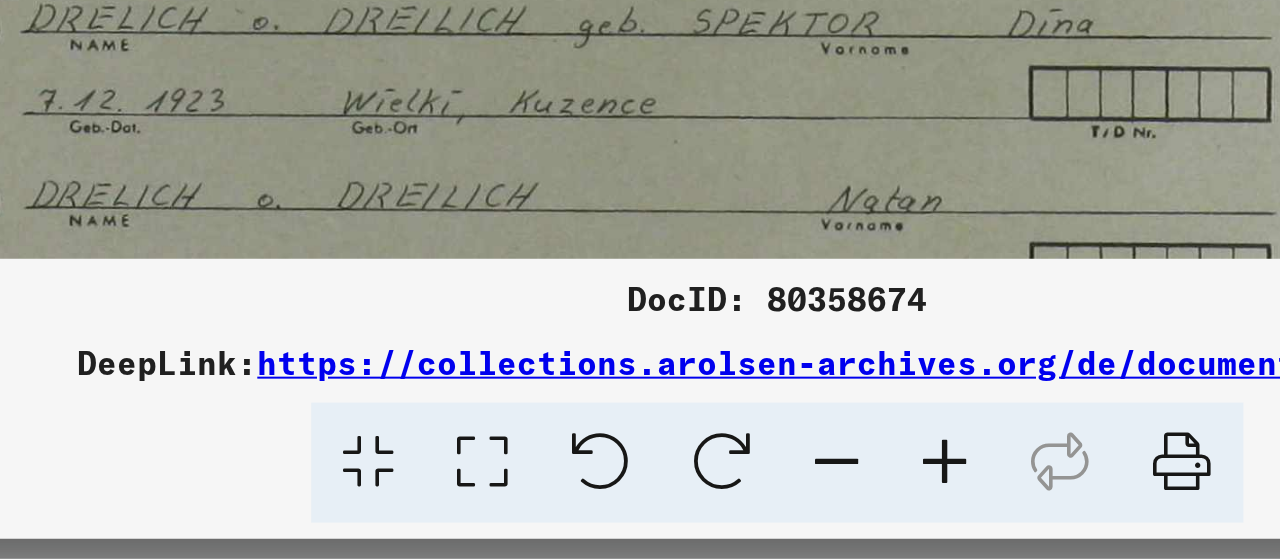 click at bounding box center (435, 511) 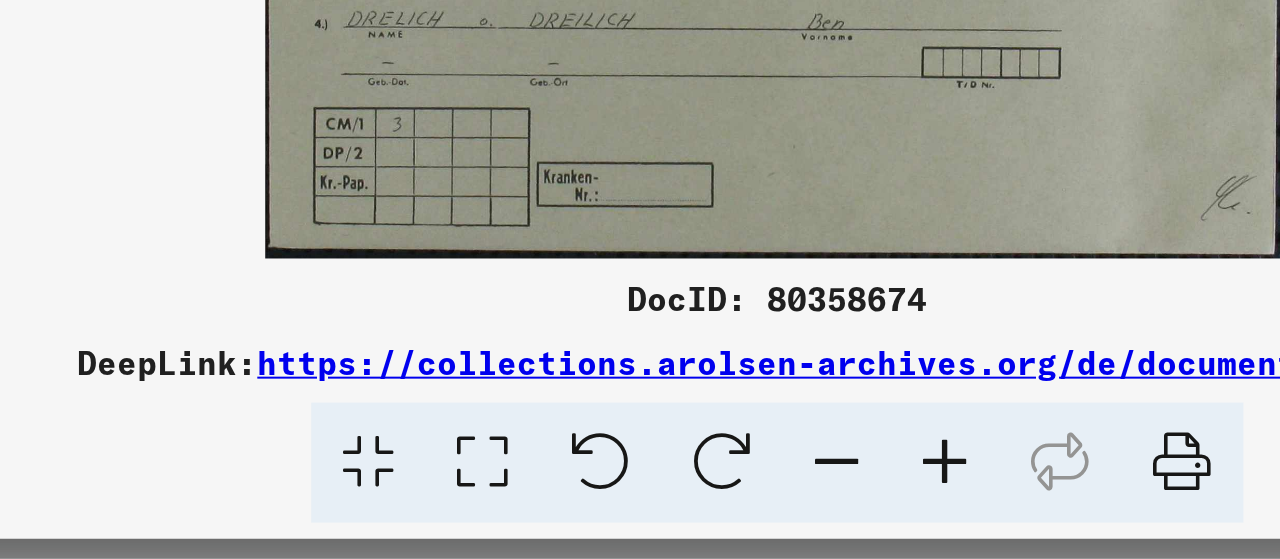 click at bounding box center [670, 511] 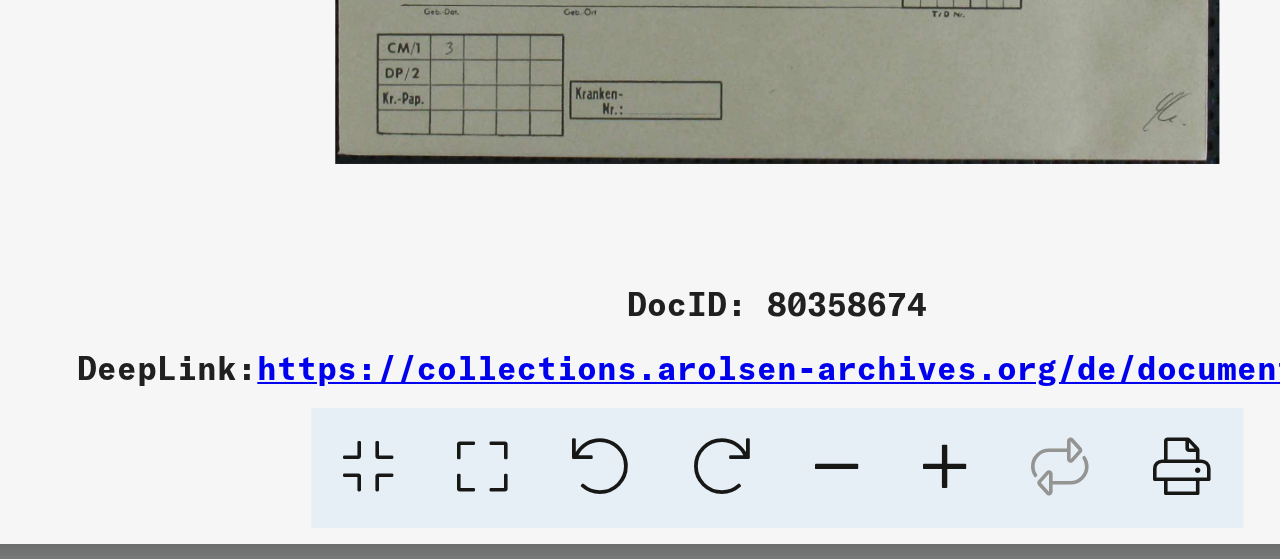 click at bounding box center [670, 511] 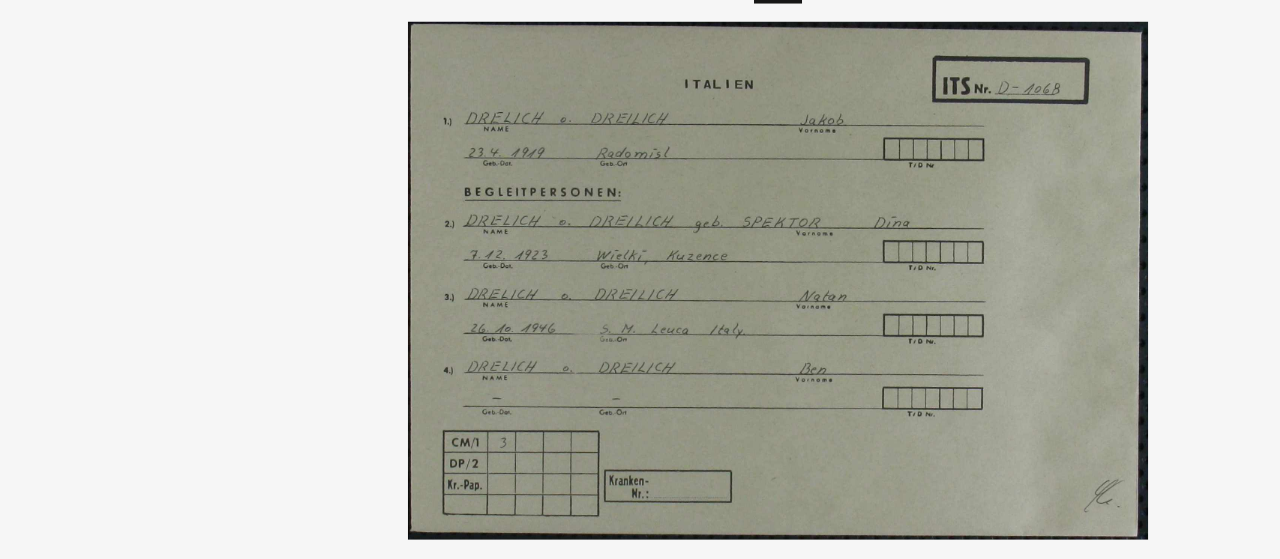 scroll, scrollTop: 0, scrollLeft: 0, axis: both 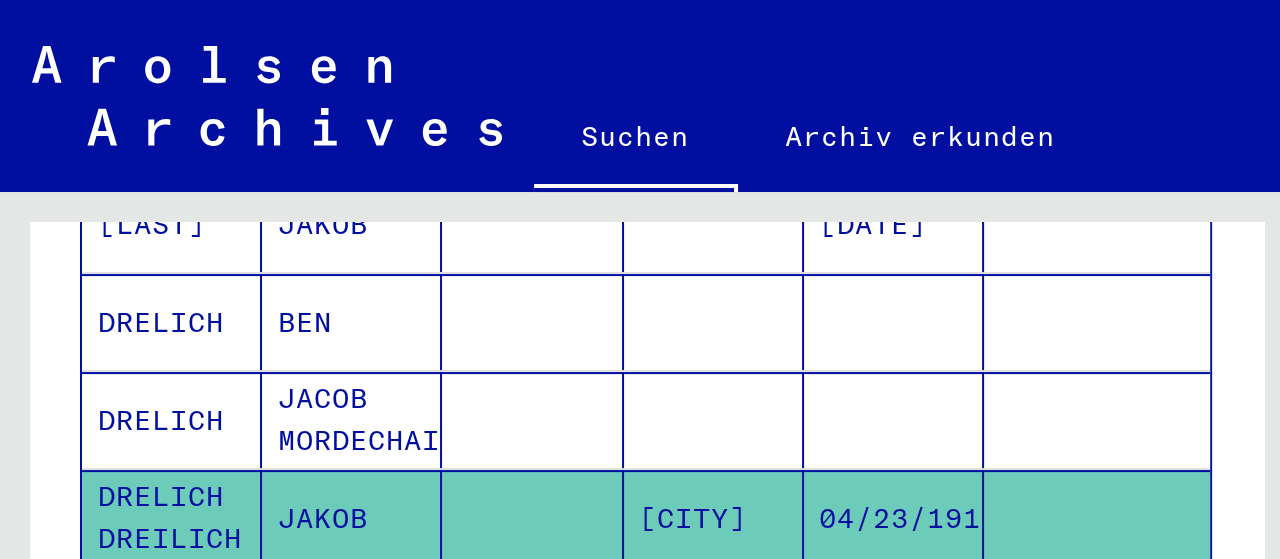 click on "[CITY]" 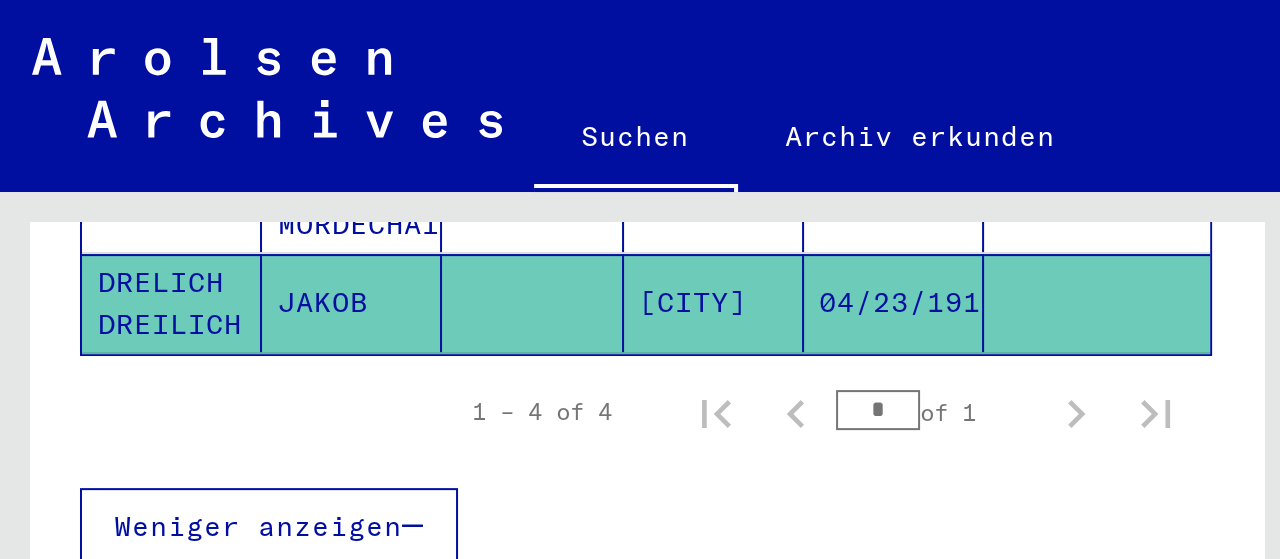 scroll, scrollTop: 458, scrollLeft: 0, axis: vertical 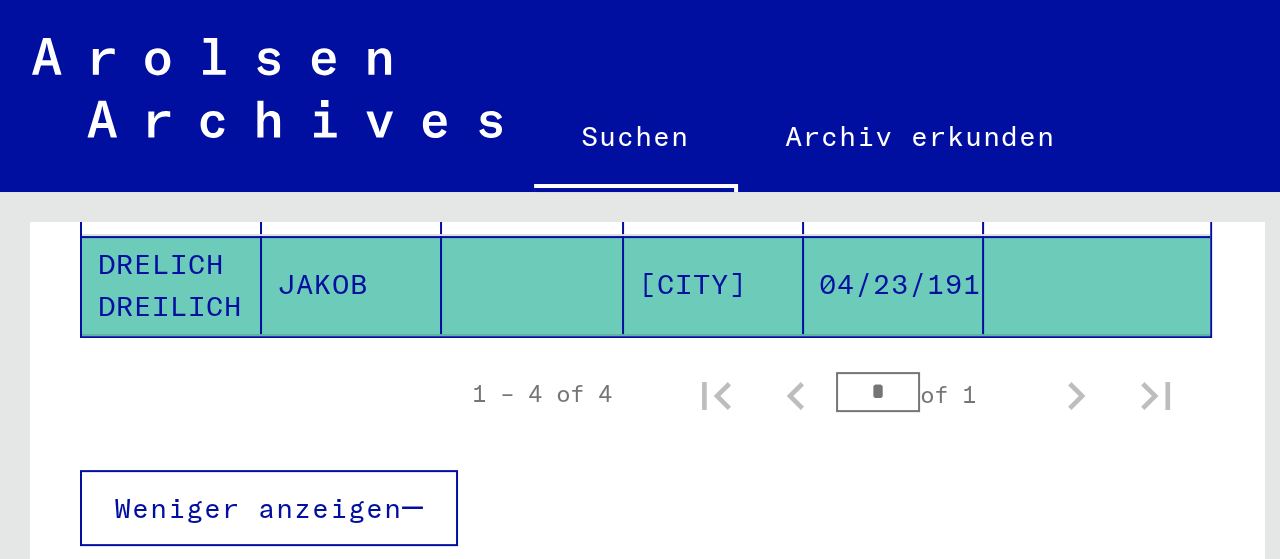 click on "[CITY]" 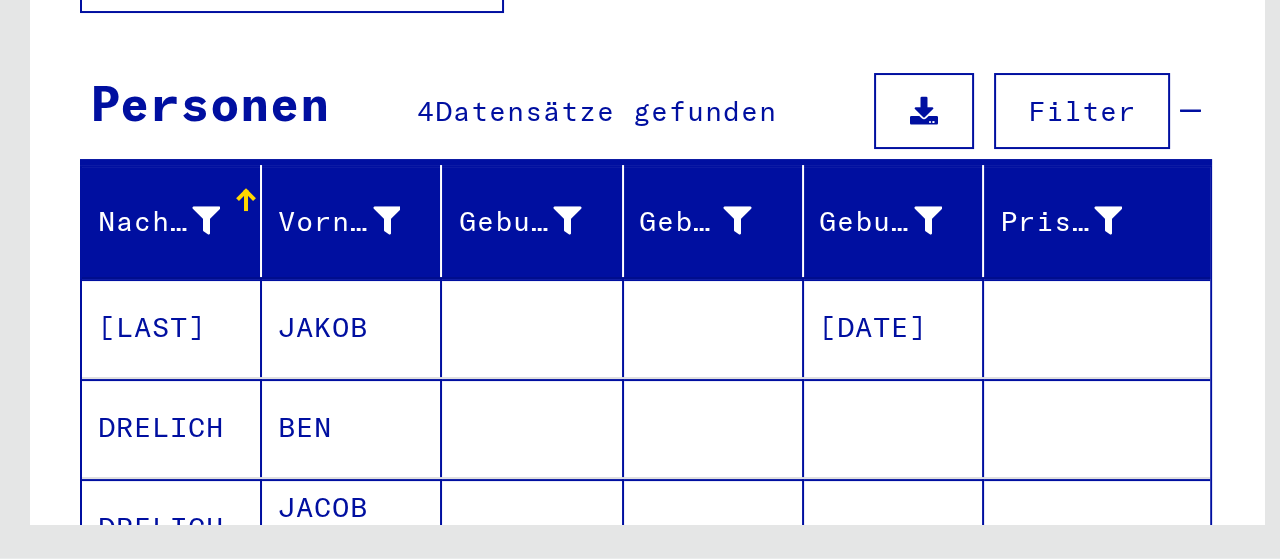 scroll, scrollTop: 0, scrollLeft: 0, axis: both 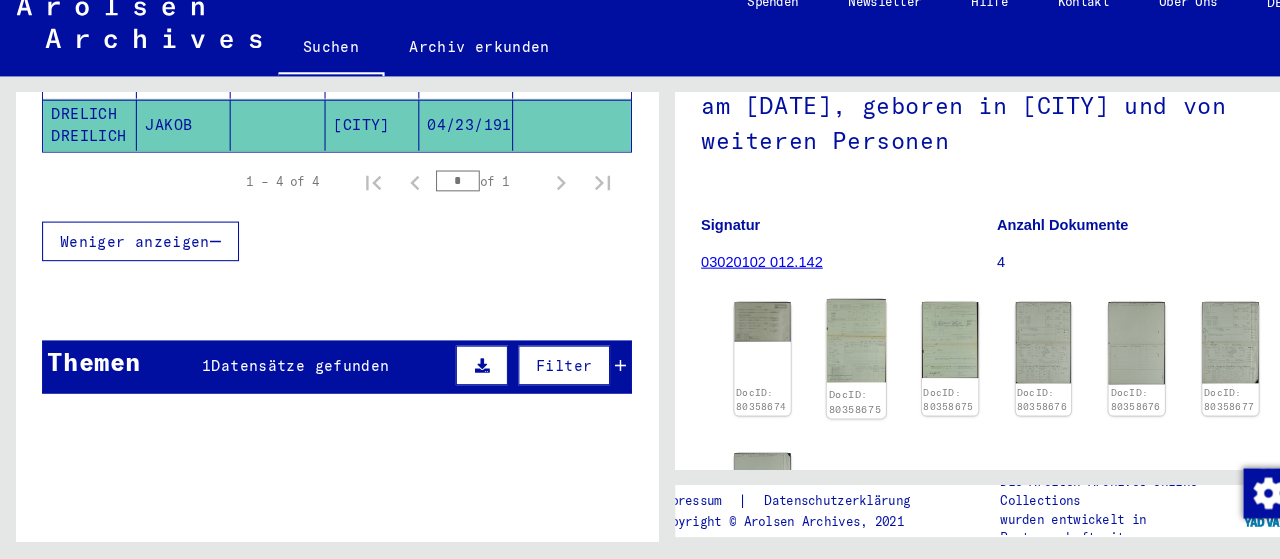 click 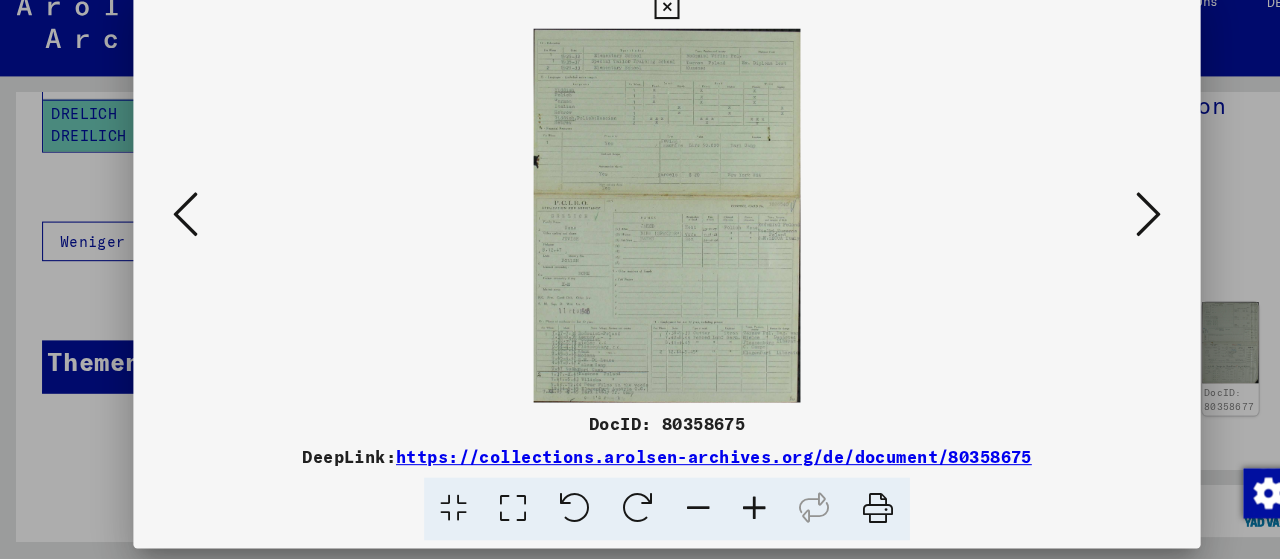 click on "DocID: 80358675  DeepLink:  https://collections.arolsen-archives.org/de/document/80358675" at bounding box center (640, 276) 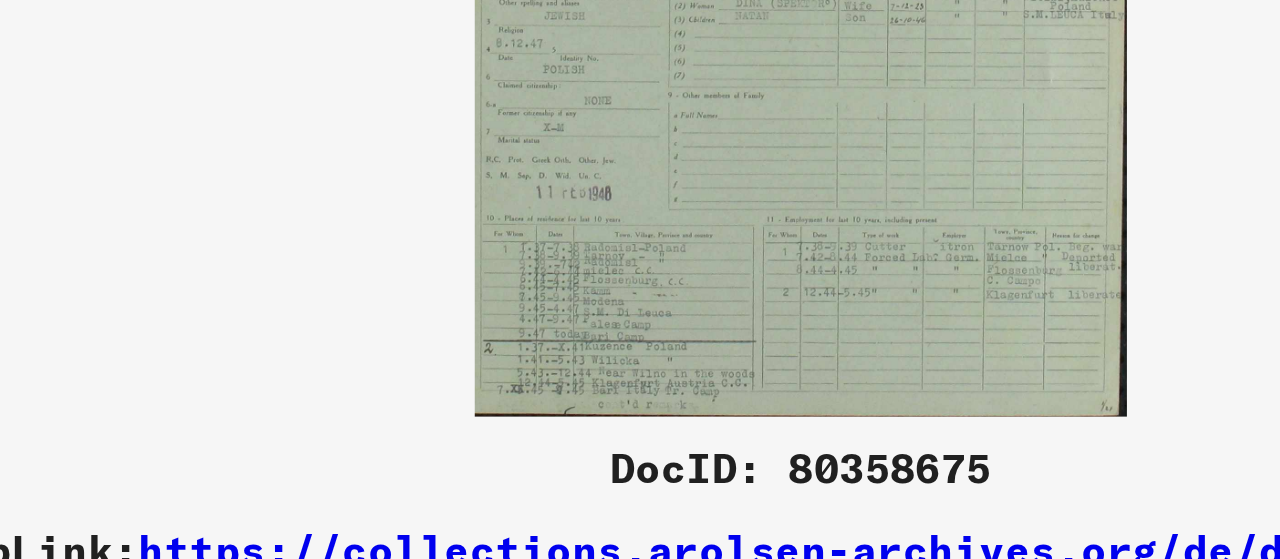 scroll, scrollTop: 458, scrollLeft: 0, axis: vertical 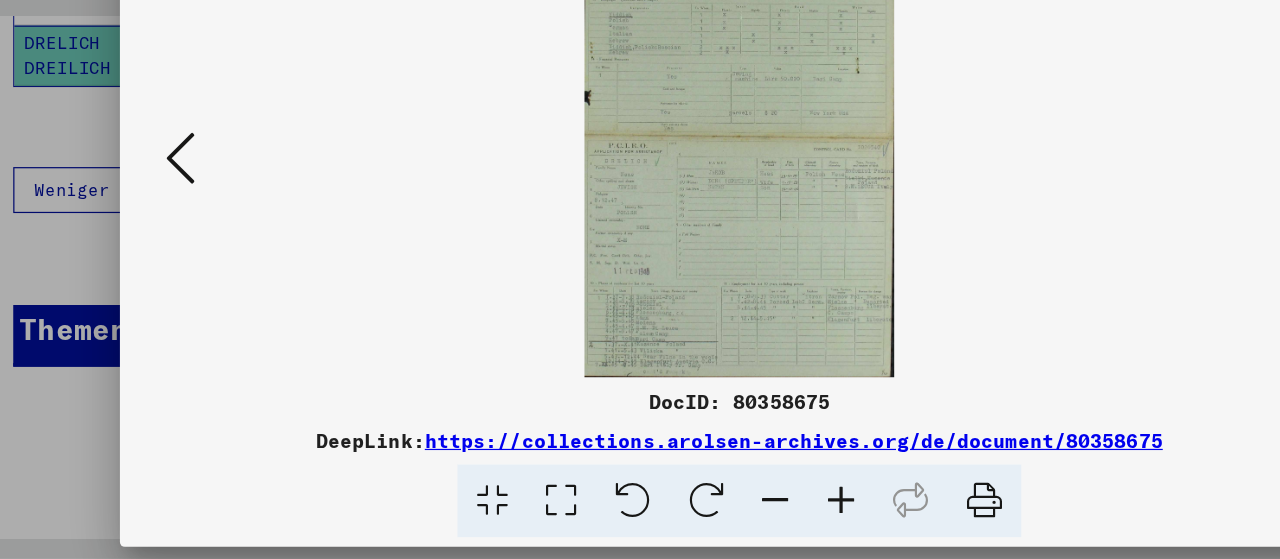 click at bounding box center (724, 511) 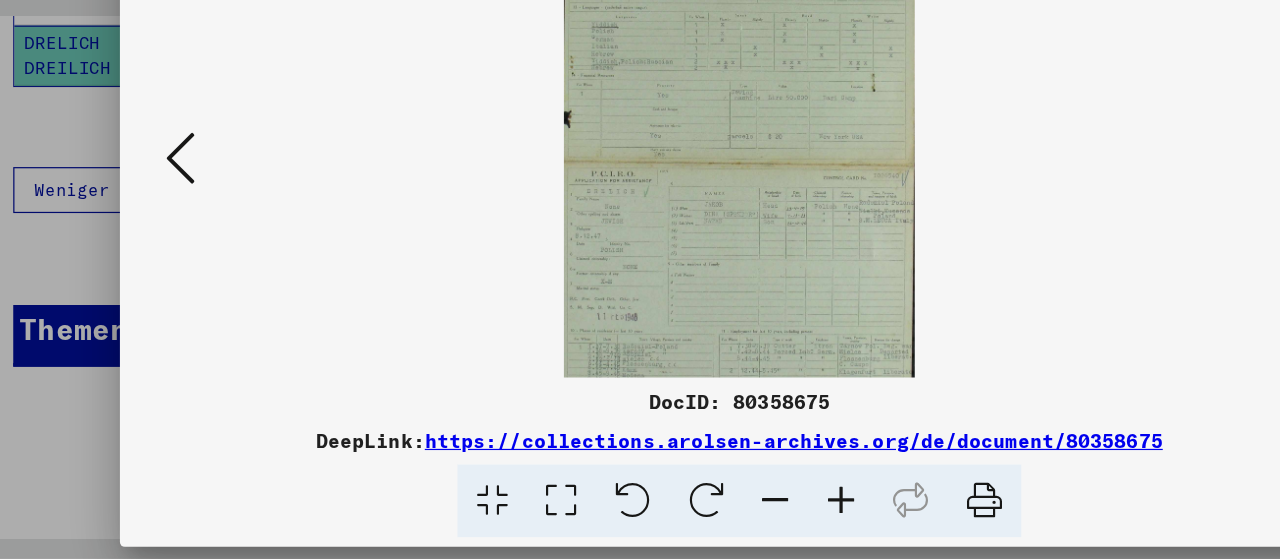 click at bounding box center (724, 511) 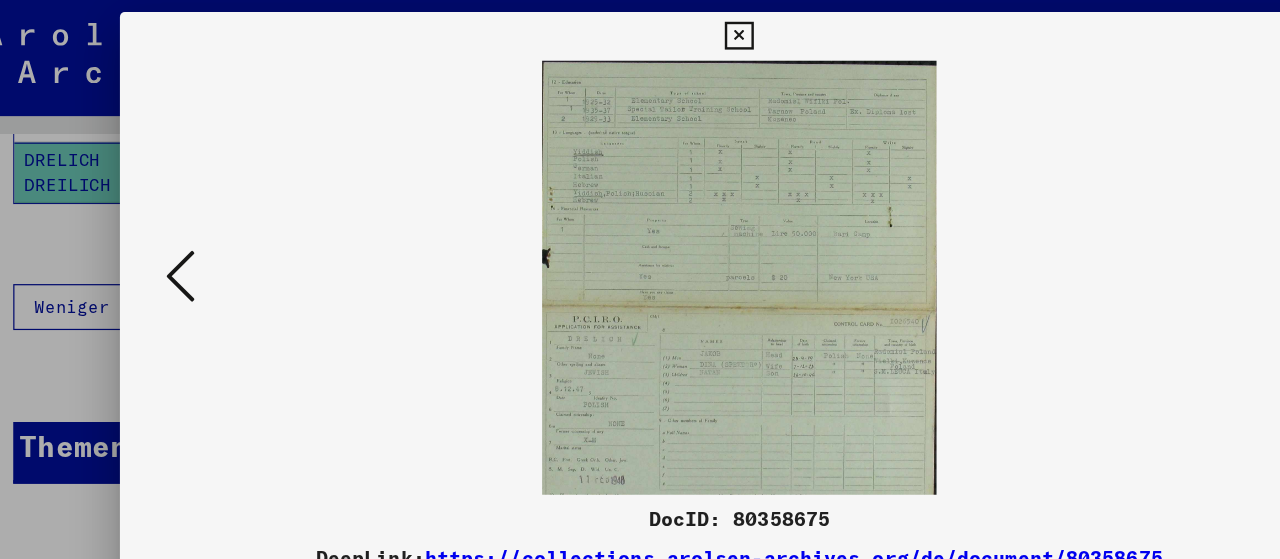 drag, startPoint x: 425, startPoint y: 37, endPoint x: 713, endPoint y: 172, distance: 318.07074 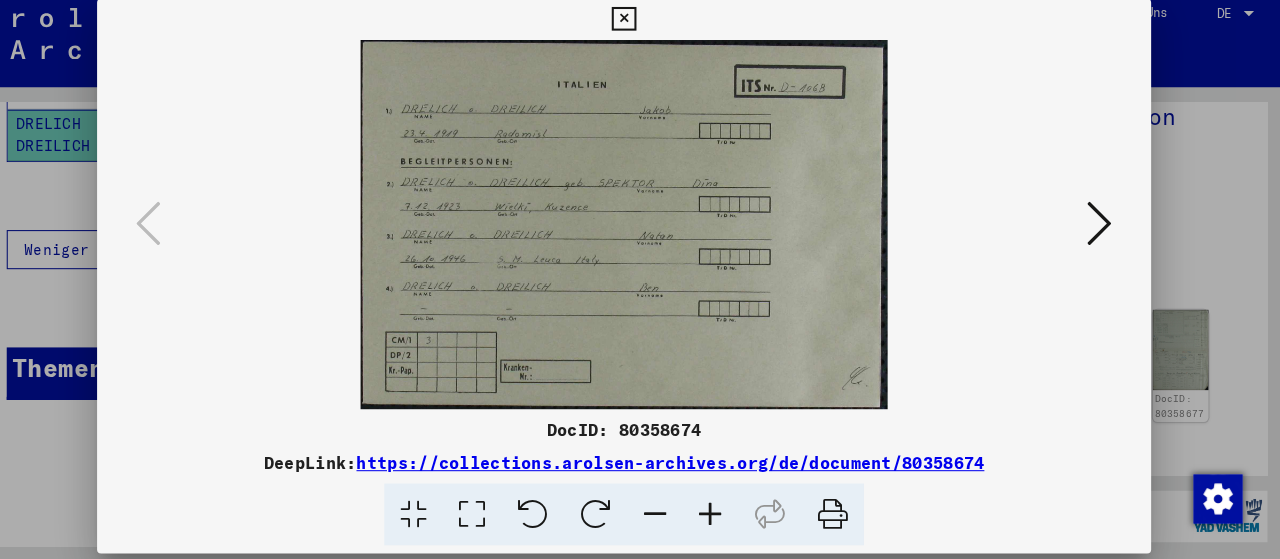 scroll, scrollTop: 457, scrollLeft: 0, axis: vertical 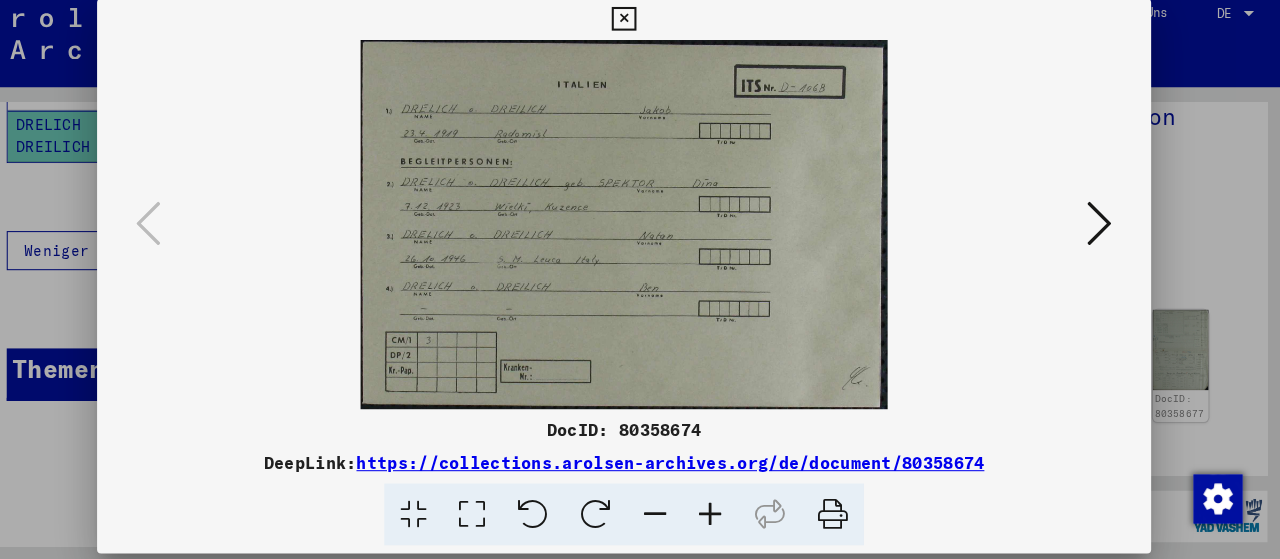 click at bounding box center (1102, 228) 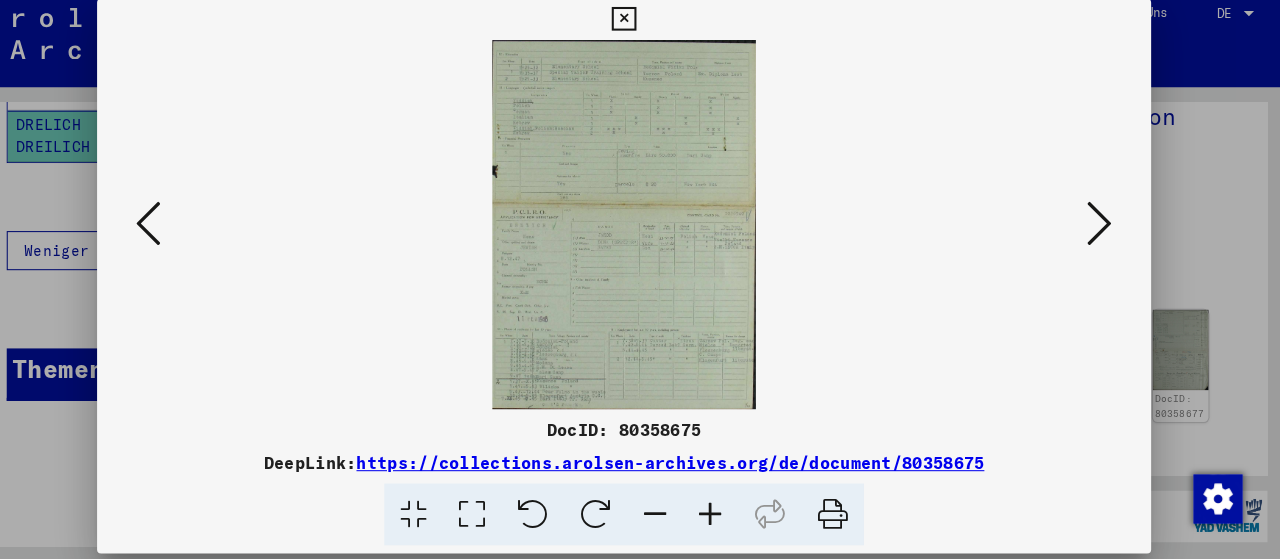 click at bounding box center [178, 228] 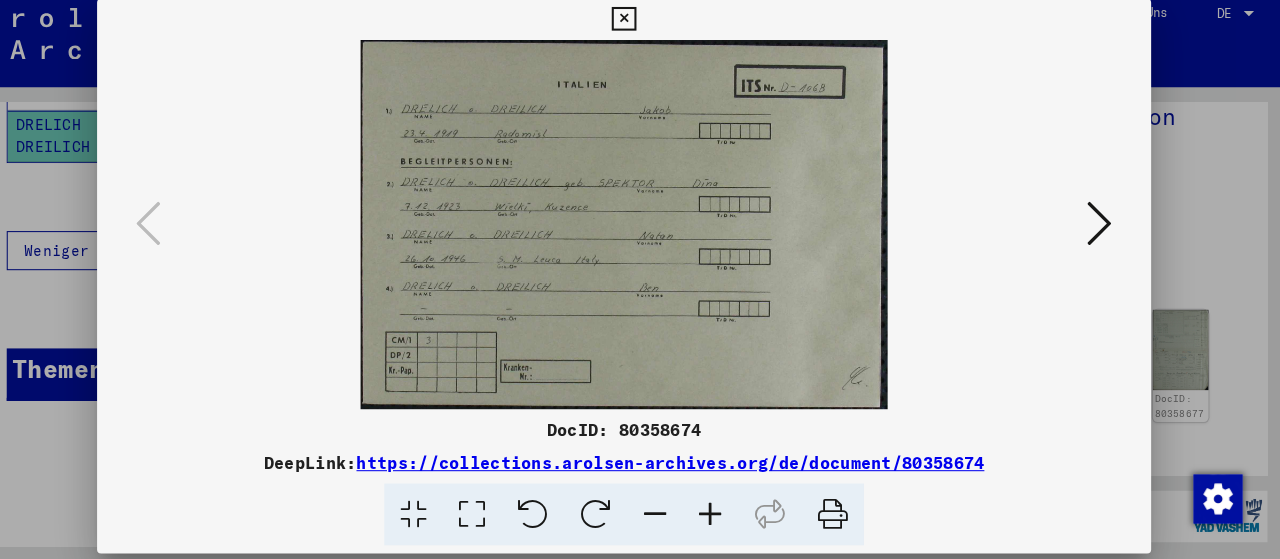 click at bounding box center [1102, 228] 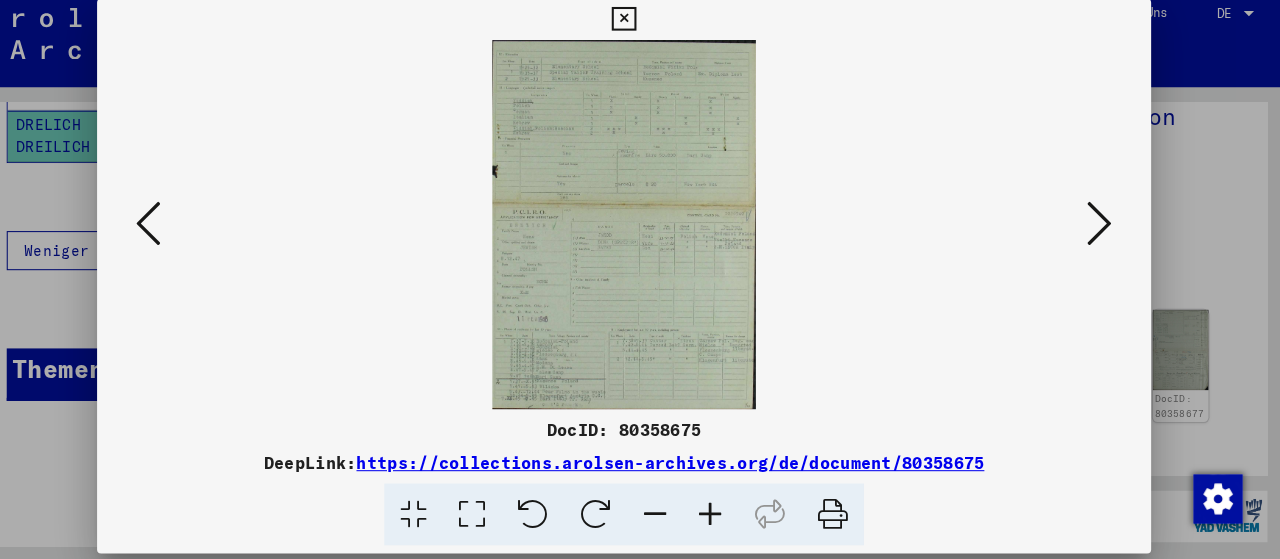 click at bounding box center (1102, 228) 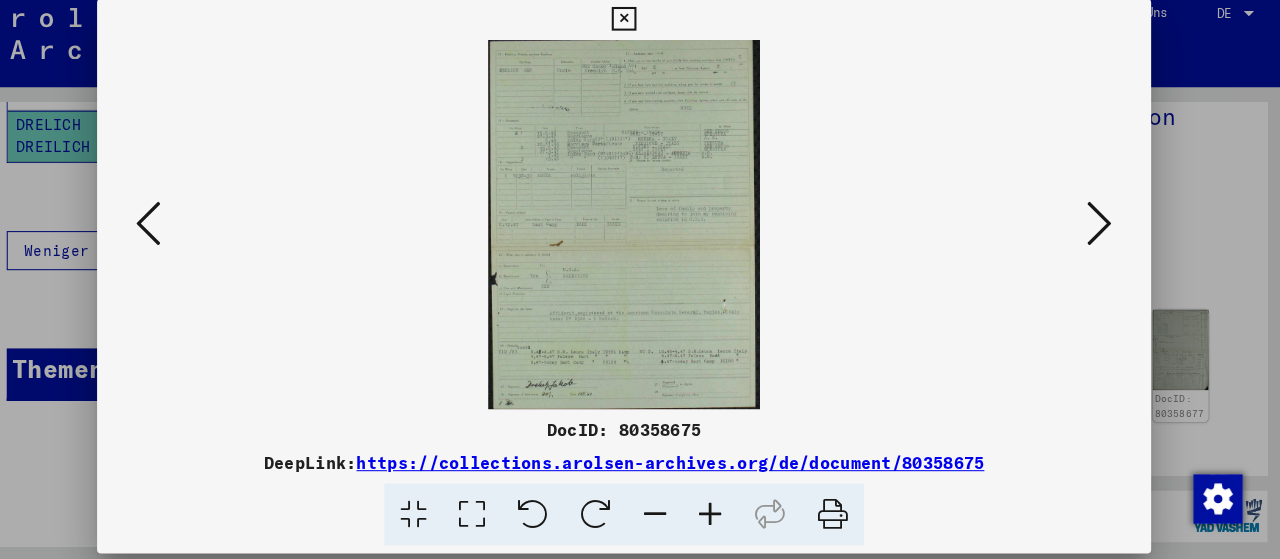 type 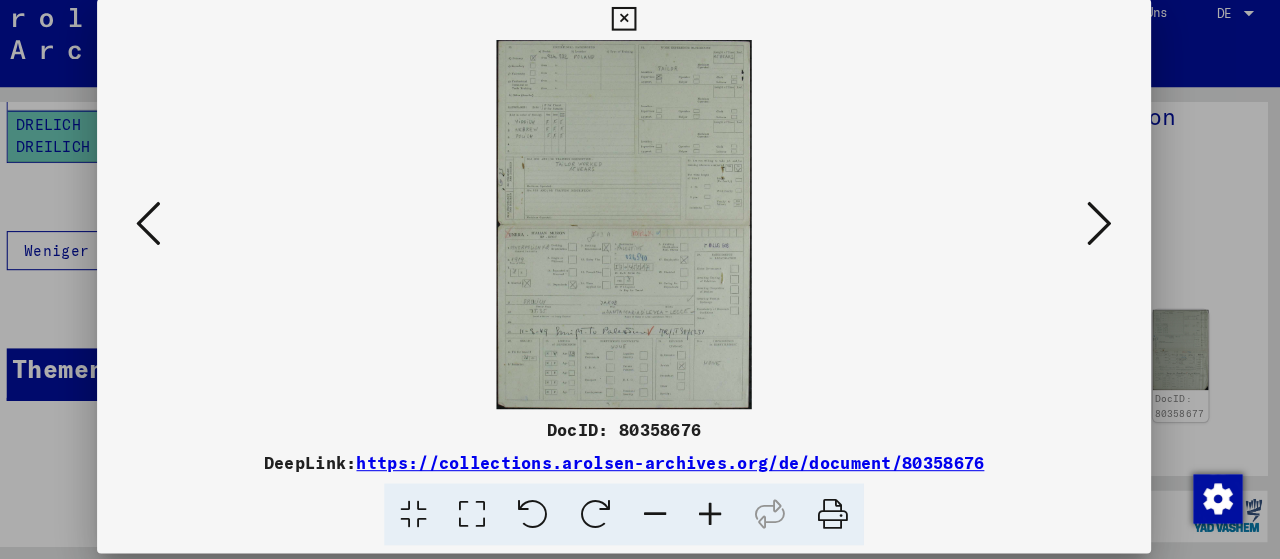 click at bounding box center [178, 228] 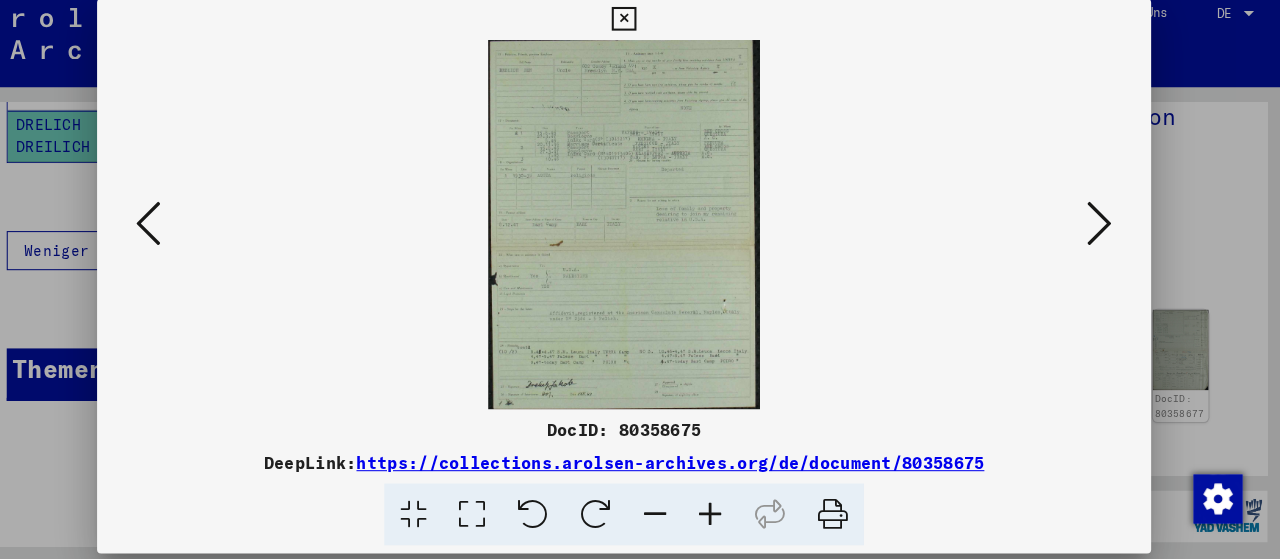 type 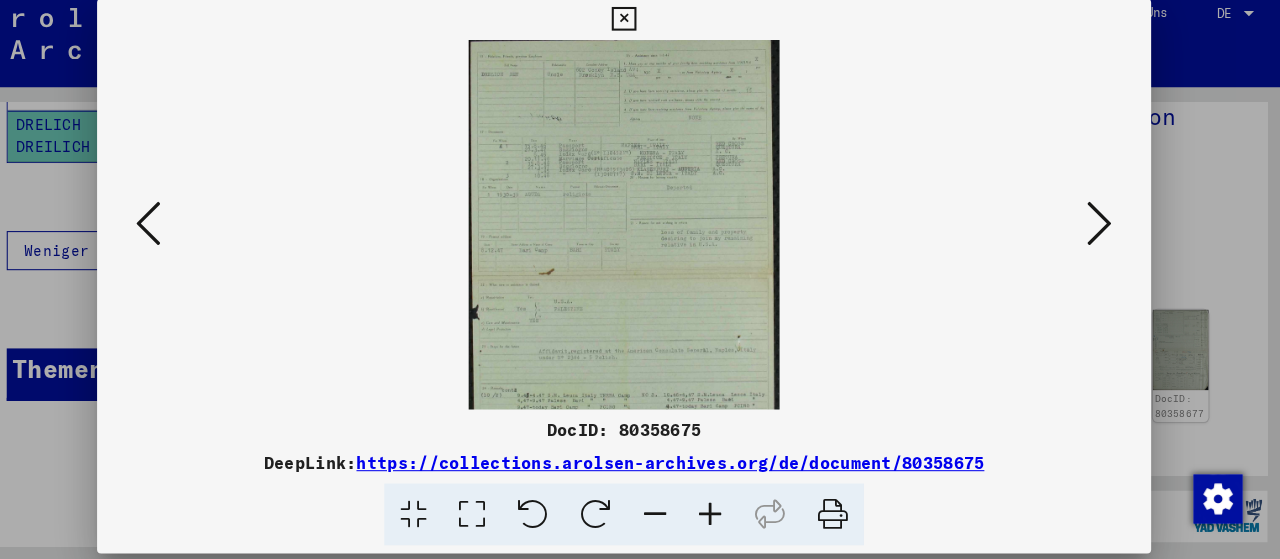 click at bounding box center (724, 511) 